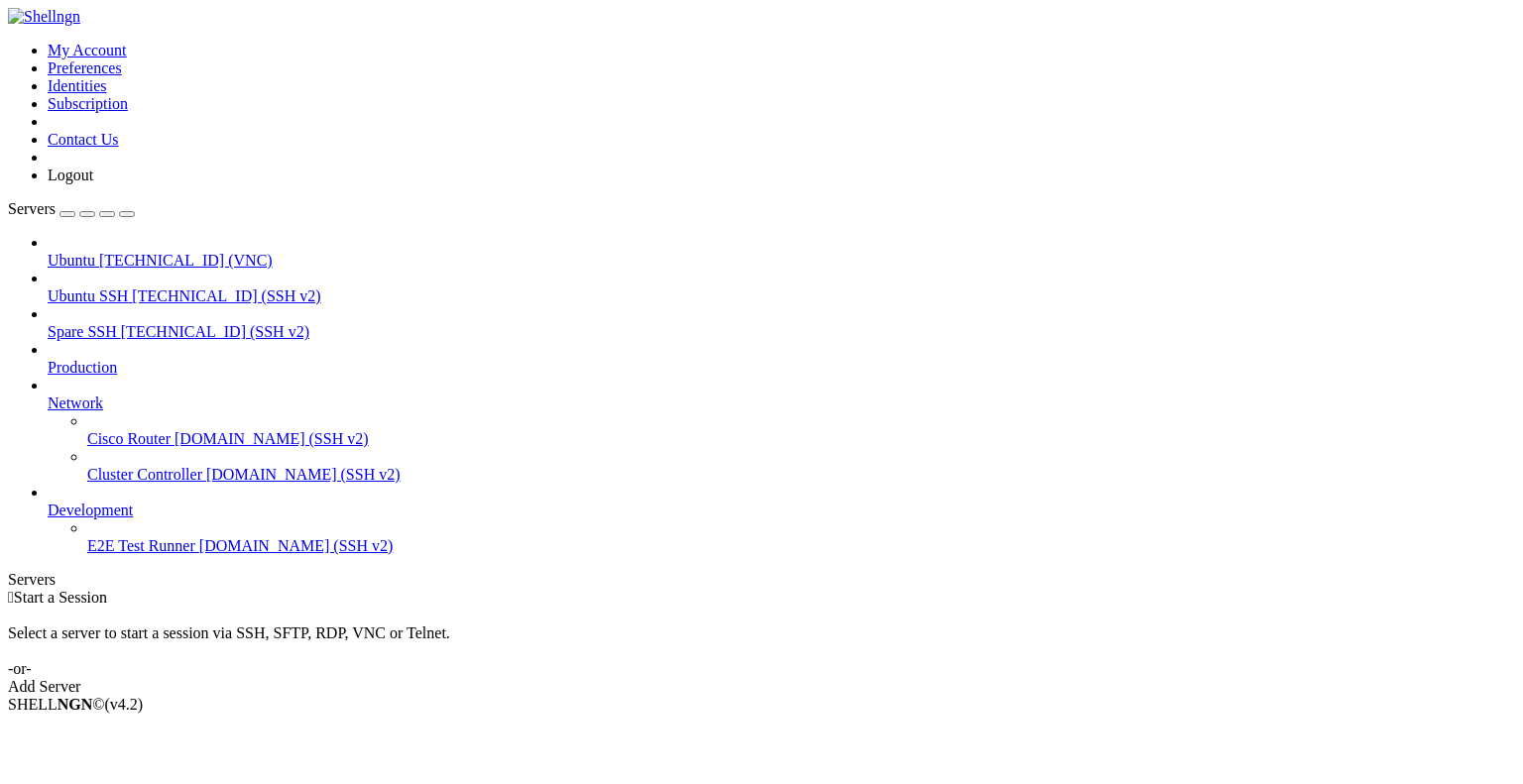 scroll, scrollTop: 0, scrollLeft: 0, axis: both 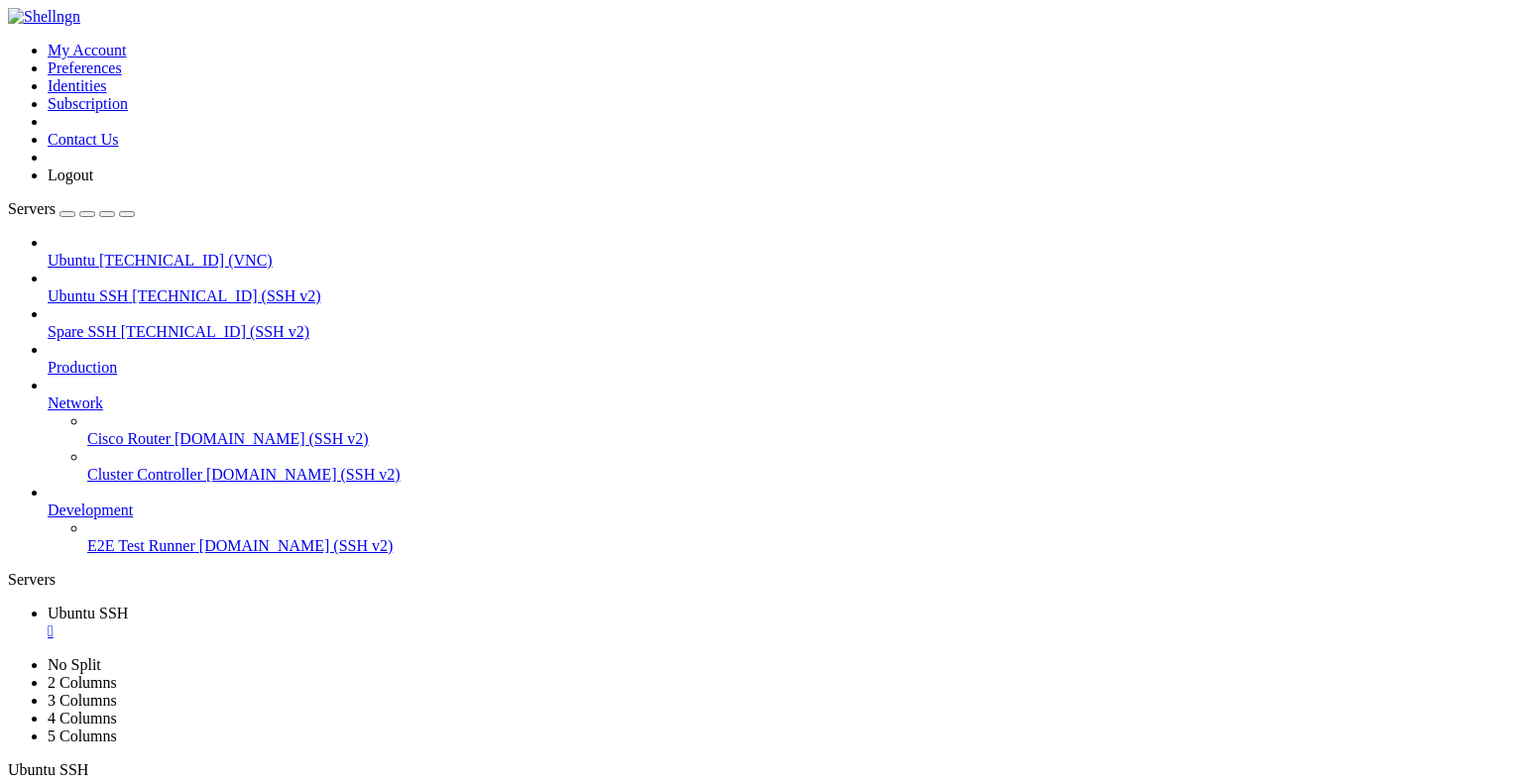 click on "[PERSON_NAME] @ wxmanmd : ~ $" 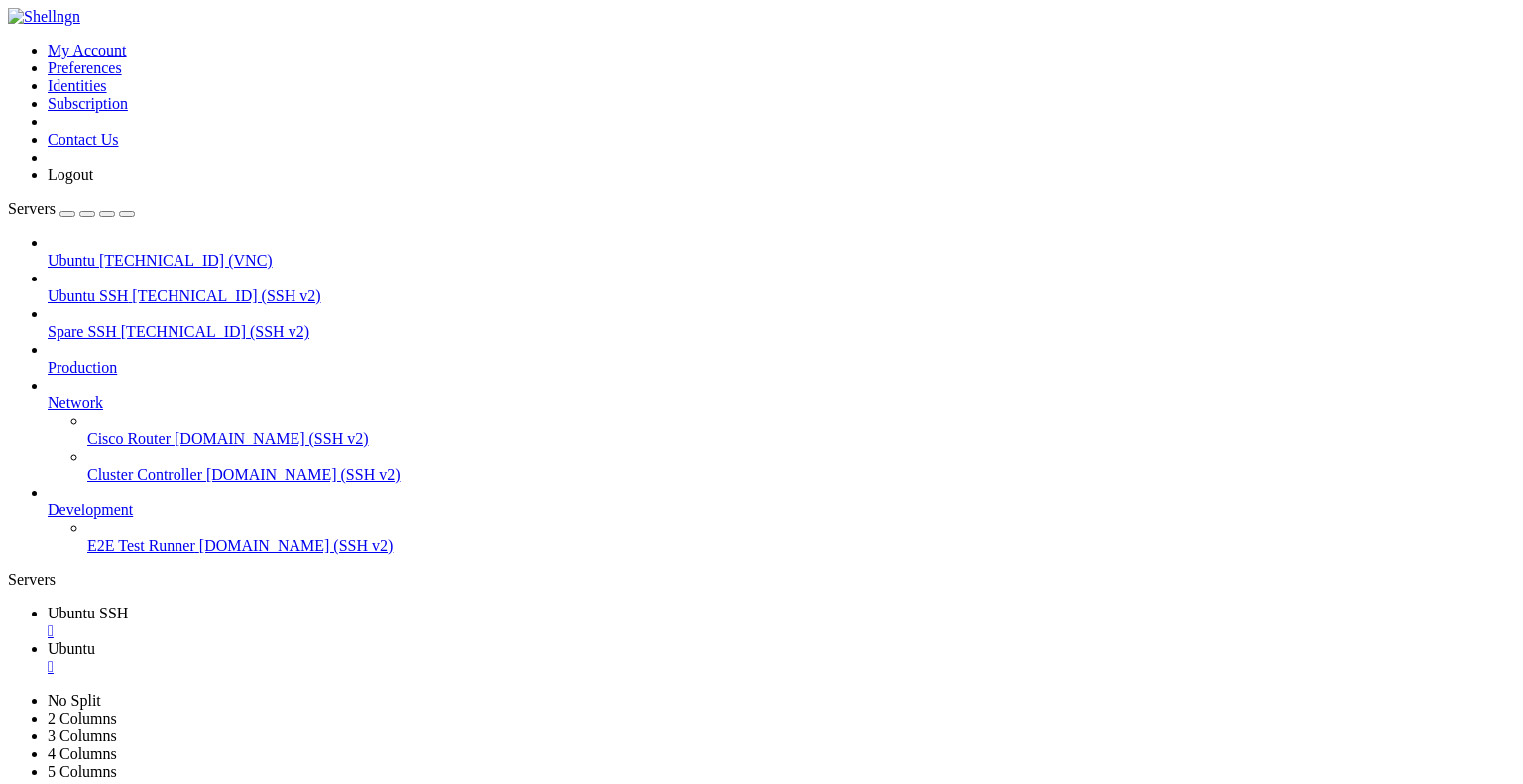 scroll, scrollTop: 0, scrollLeft: 0, axis: both 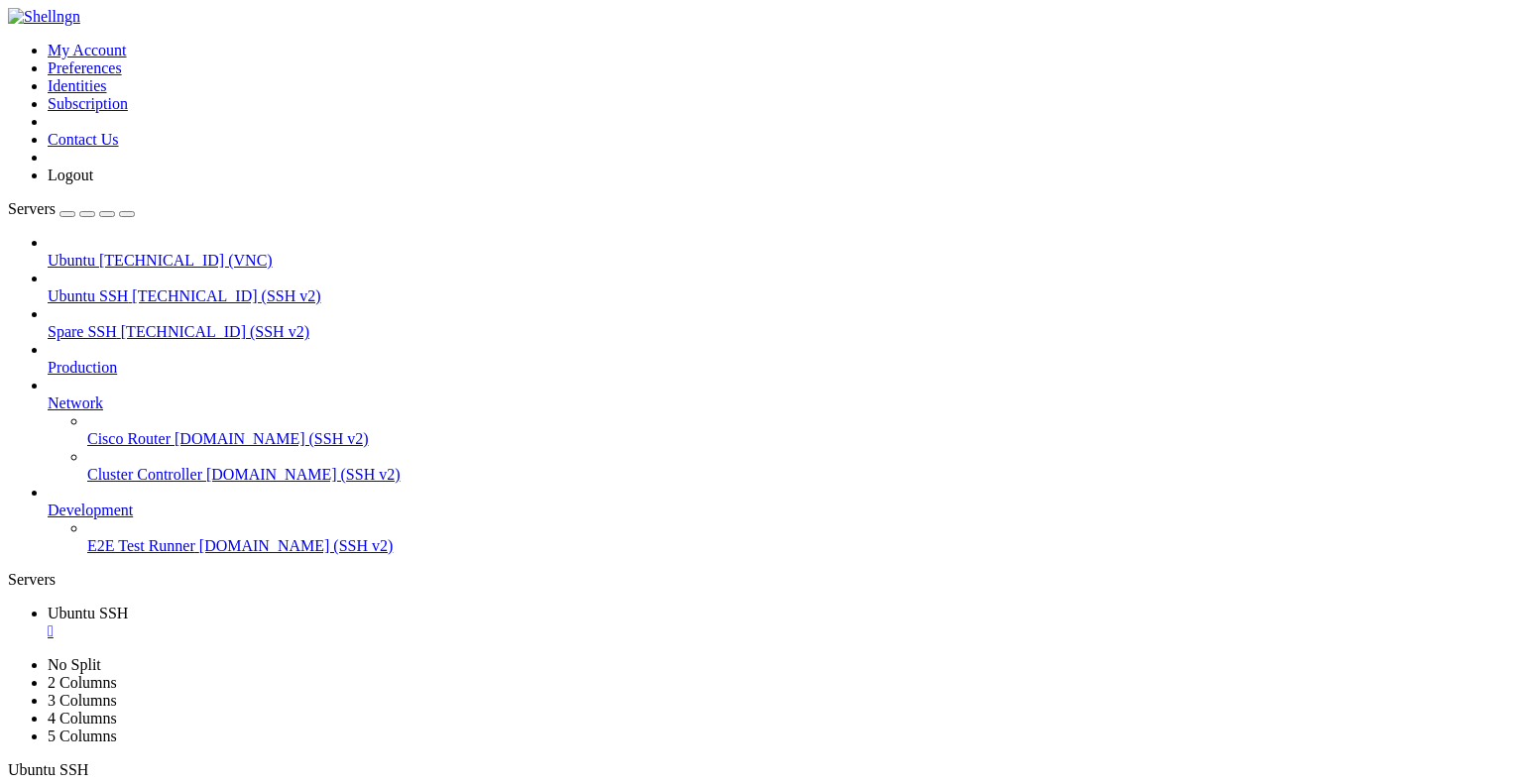 click on "" at bounding box center (781, 631) 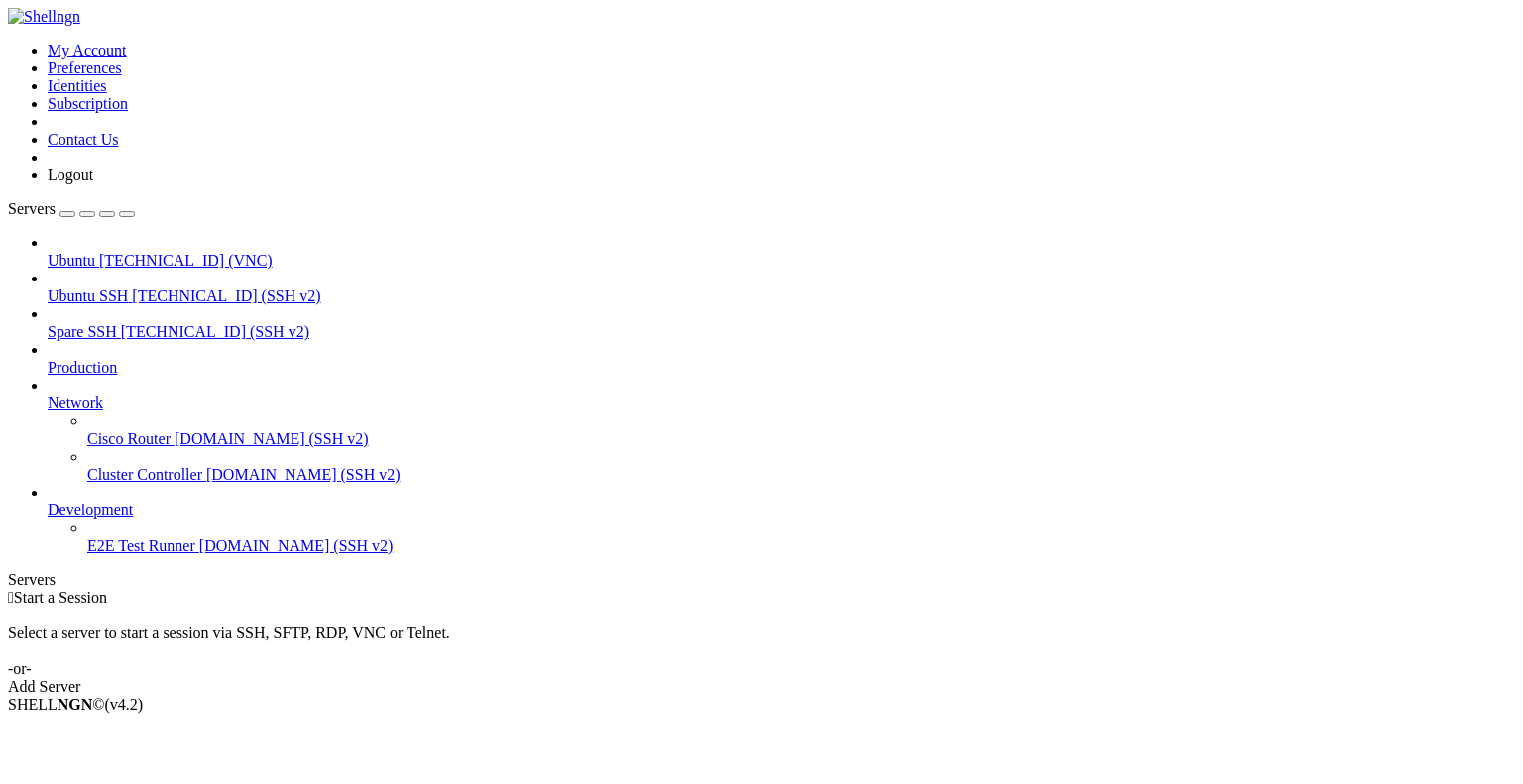 click at bounding box center (8, 42) 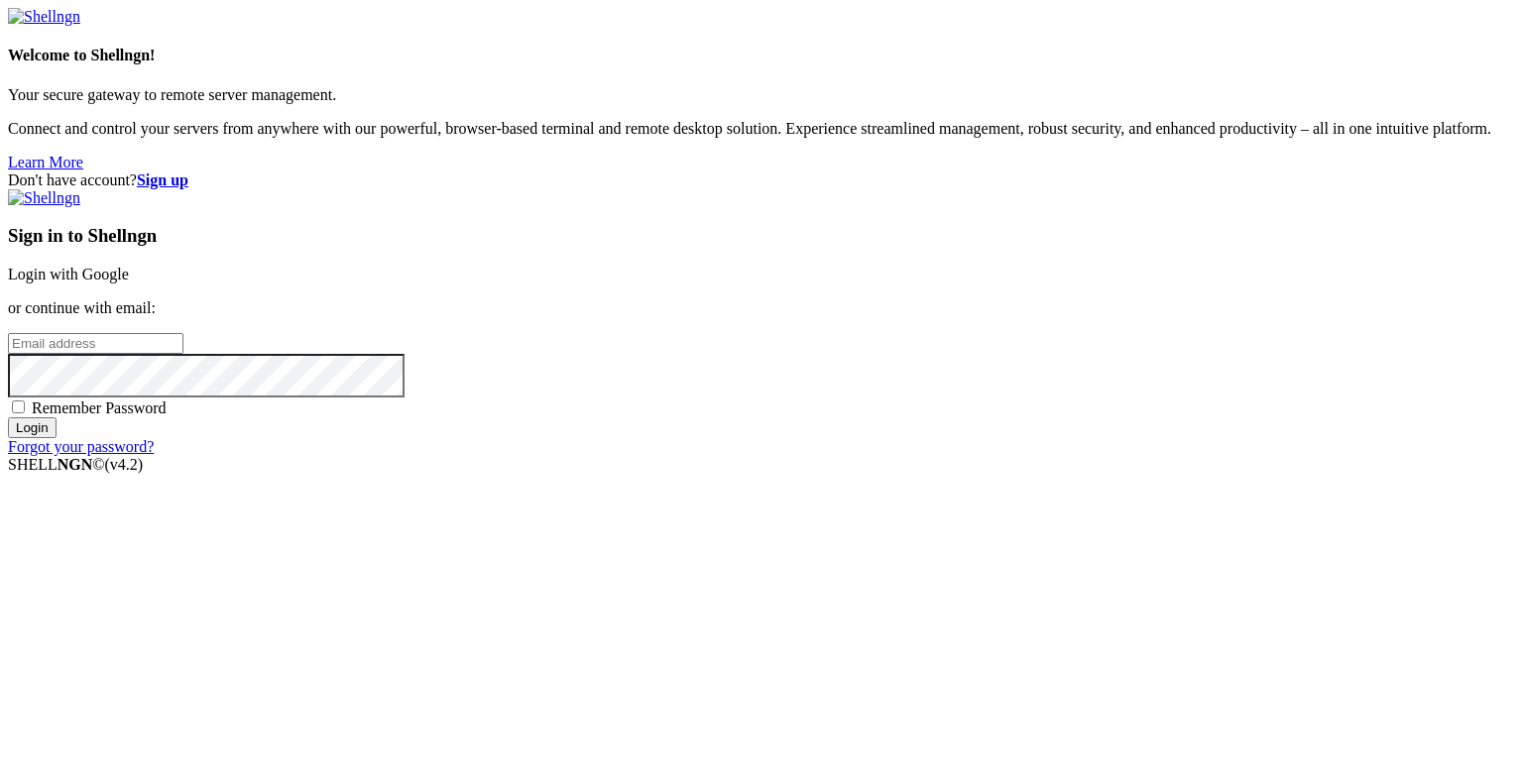 click at bounding box center (95, 343) 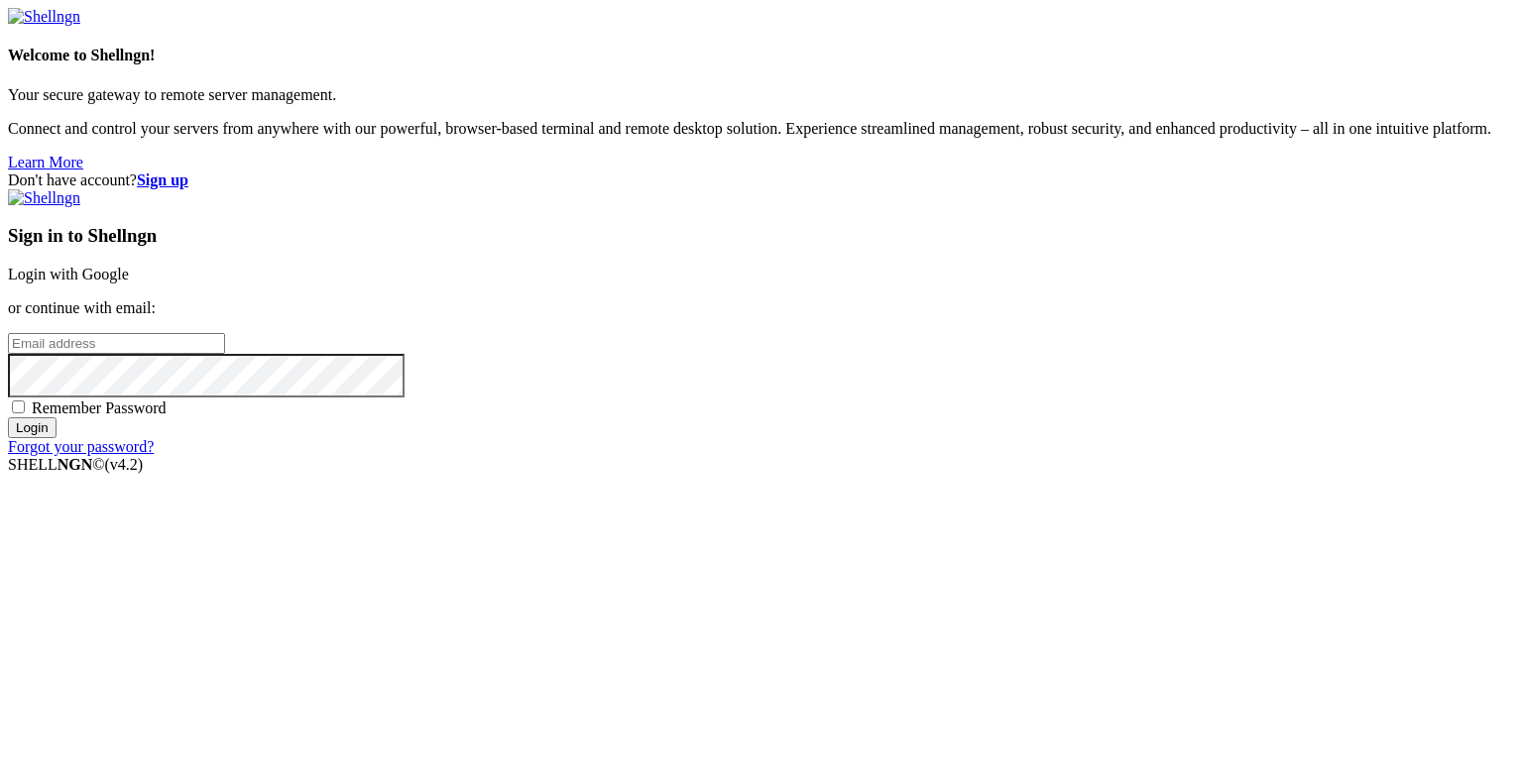 click at bounding box center [8, 342] 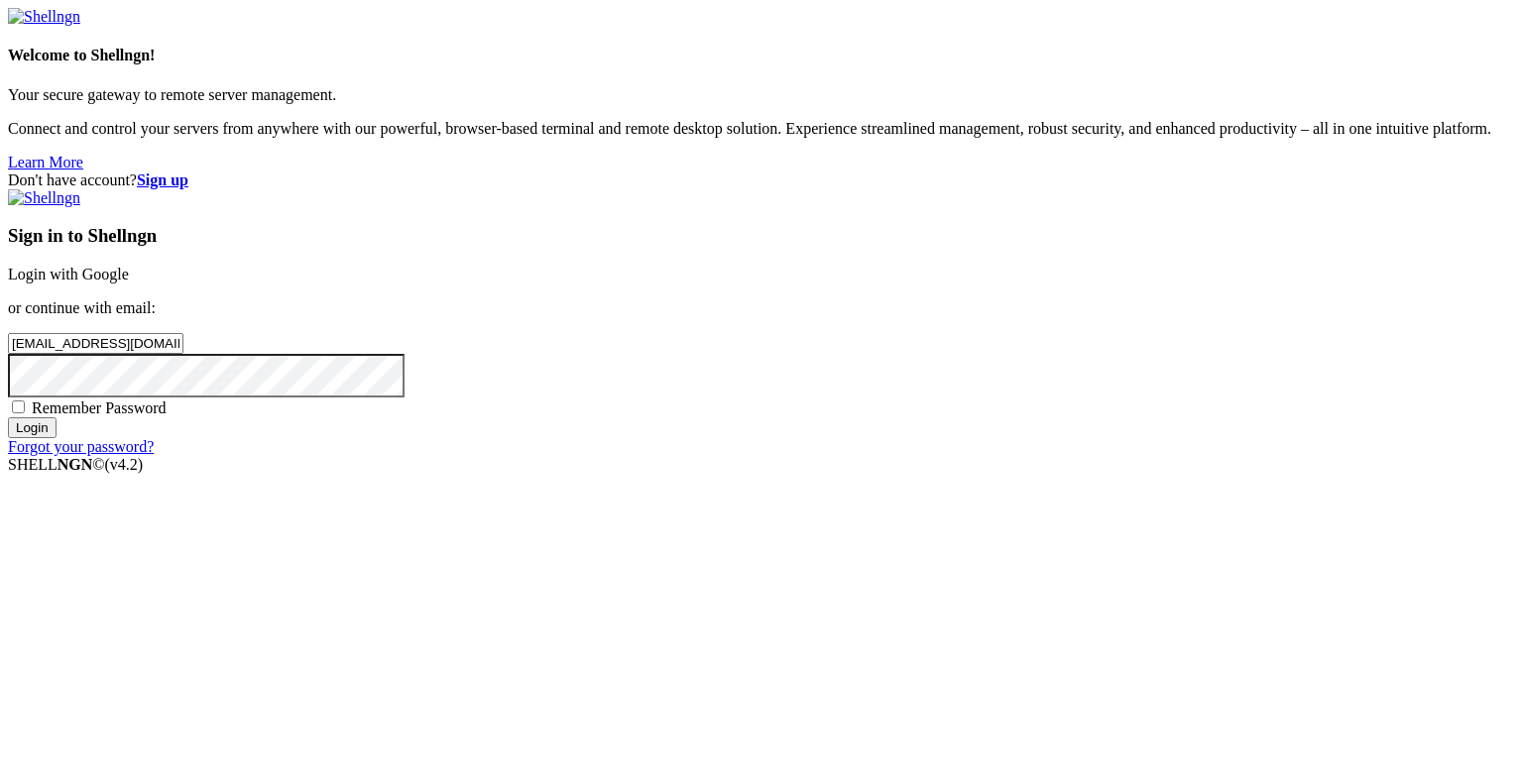 click on "Login" at bounding box center (32, 427) 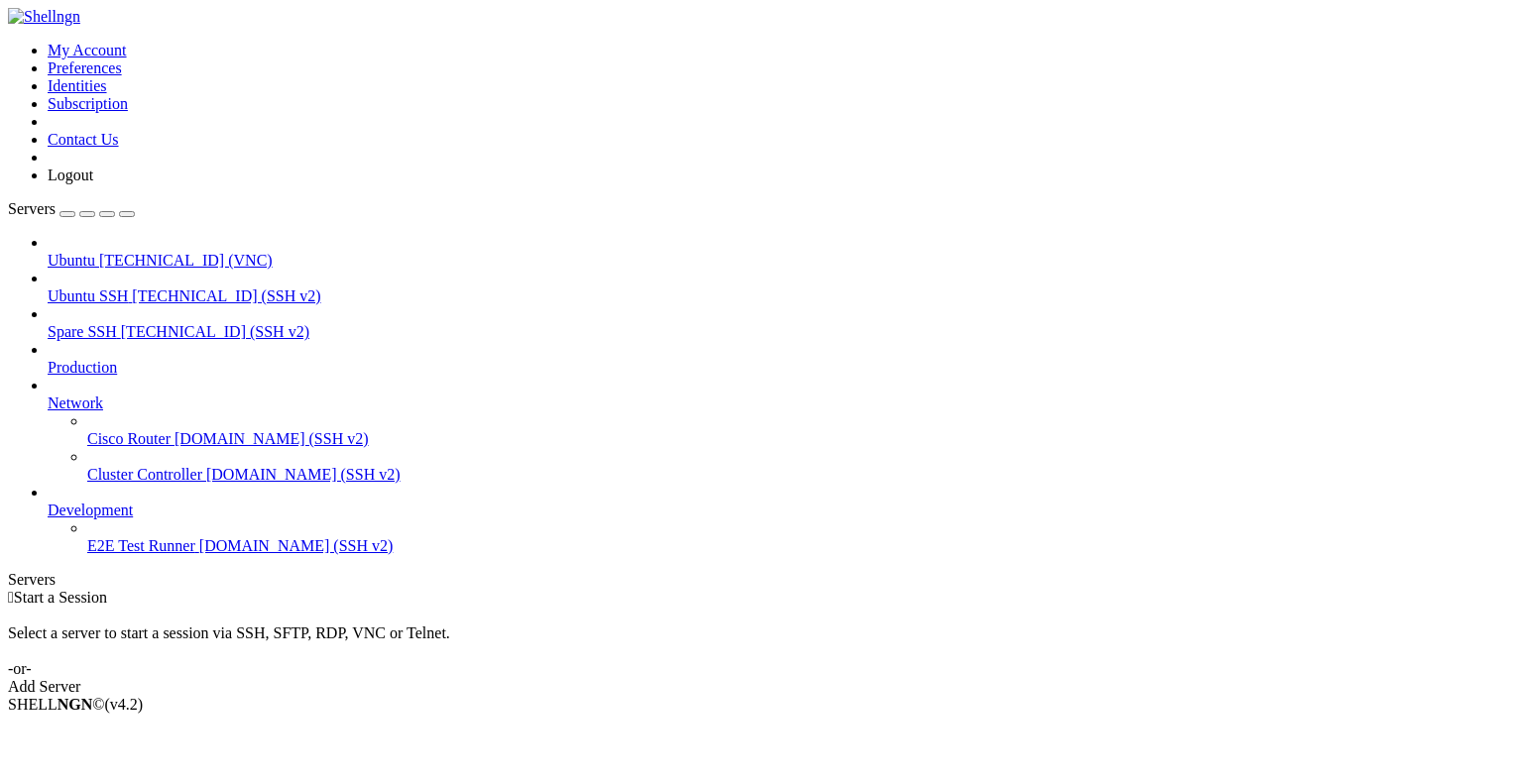 click on "Ubuntu SSH" at bounding box center [87, 295] 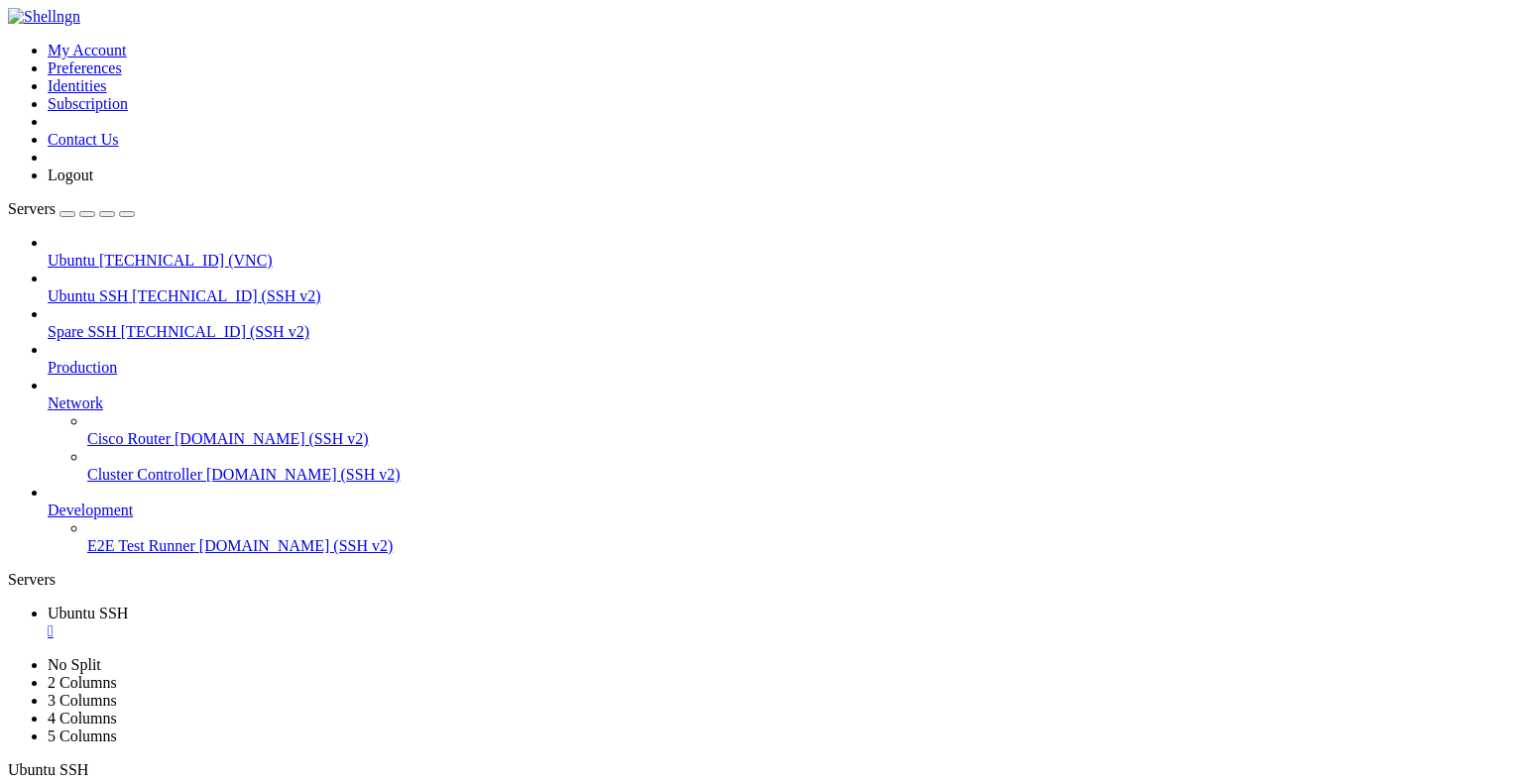 scroll, scrollTop: 0, scrollLeft: 0, axis: both 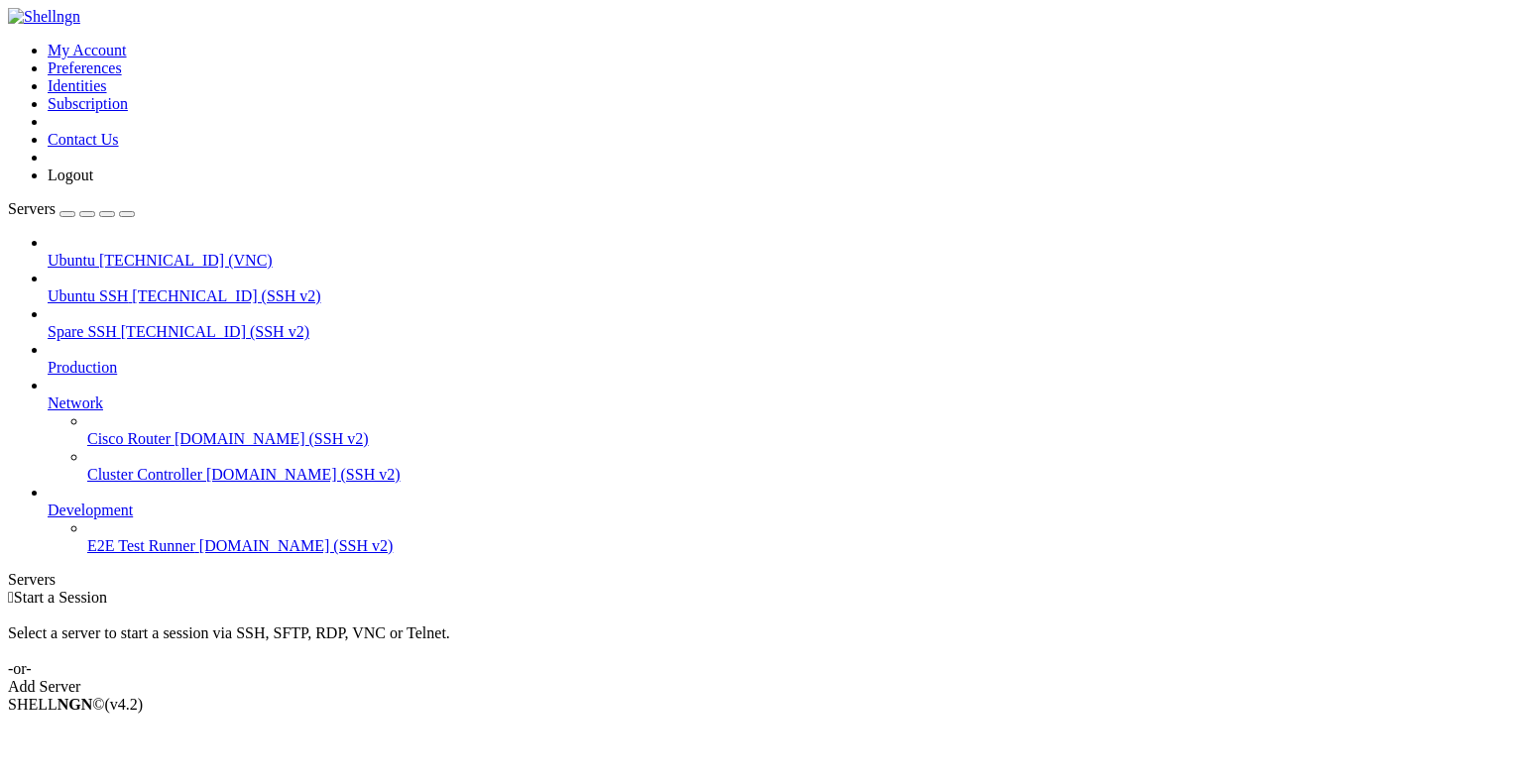 click at bounding box center (8, 42) 